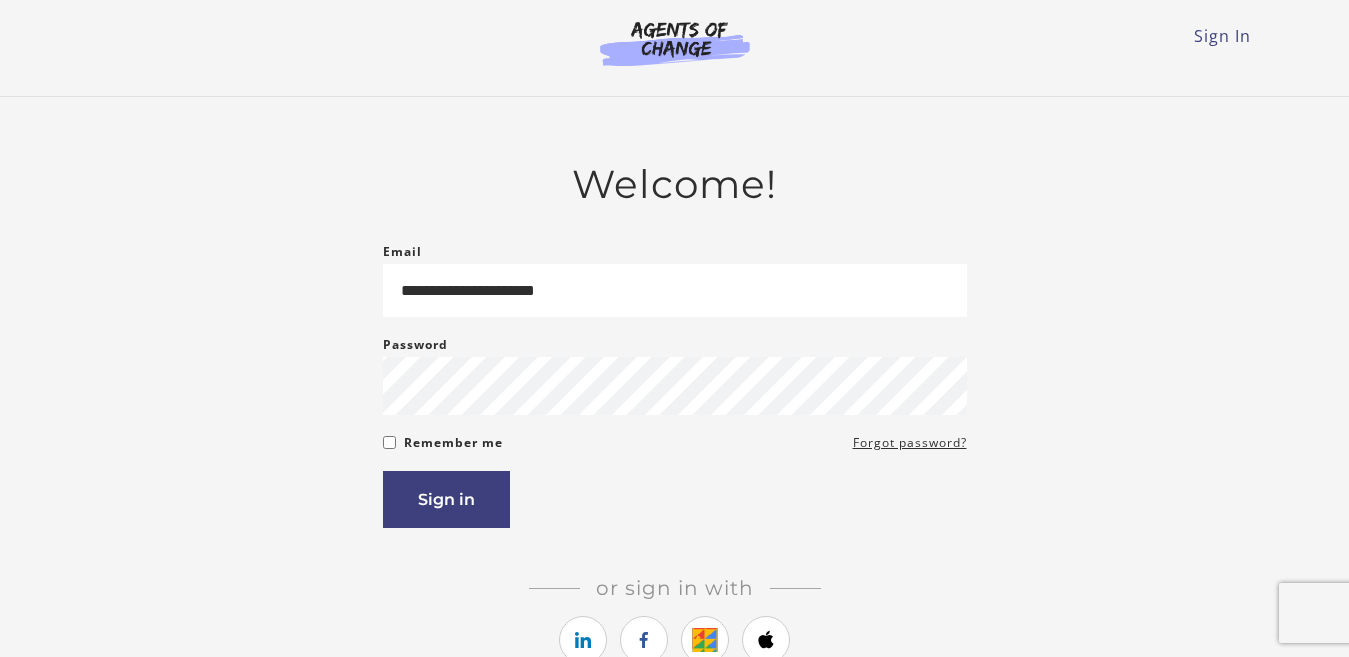 scroll, scrollTop: 0, scrollLeft: 0, axis: both 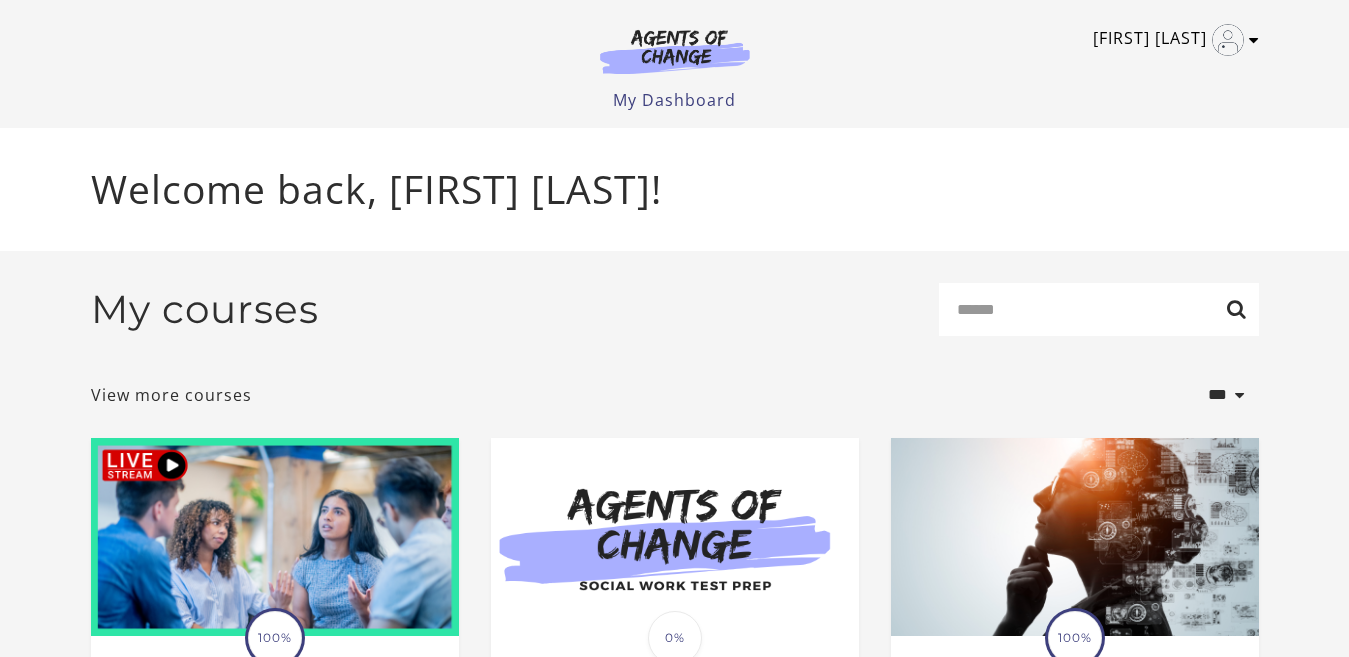 click at bounding box center [1254, 40] 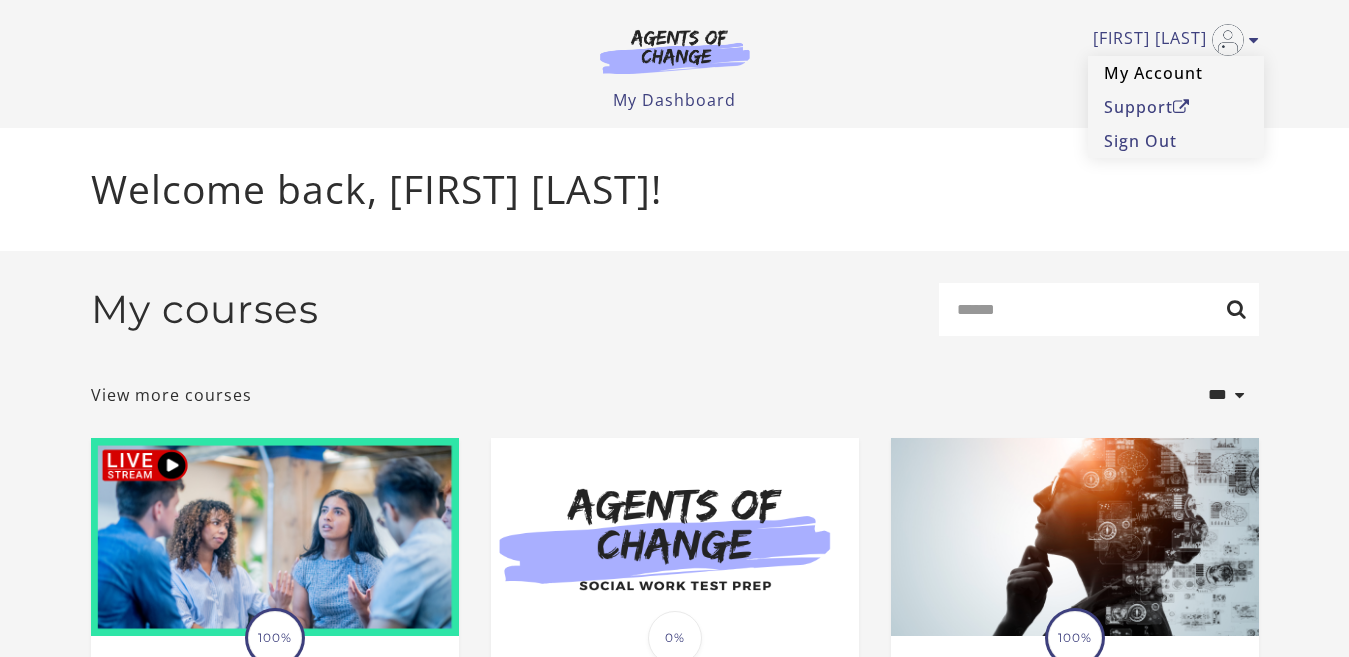 click on "My Account" at bounding box center (1176, 73) 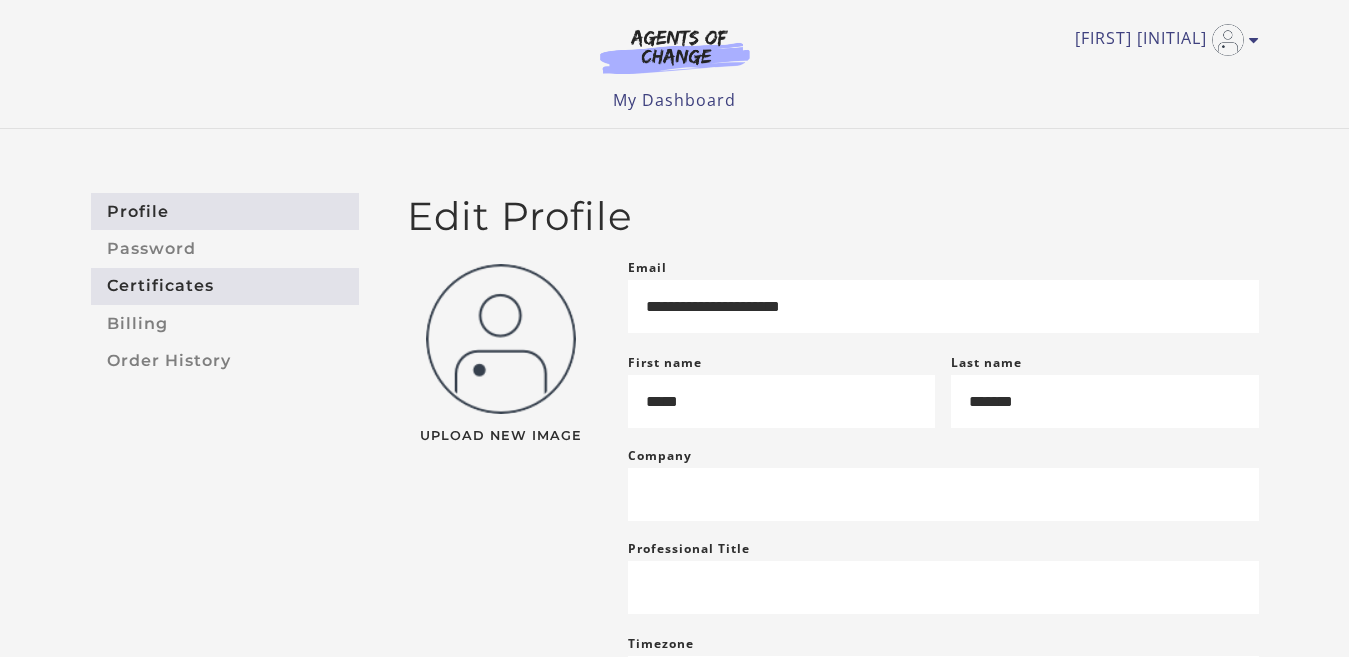scroll, scrollTop: 0, scrollLeft: 0, axis: both 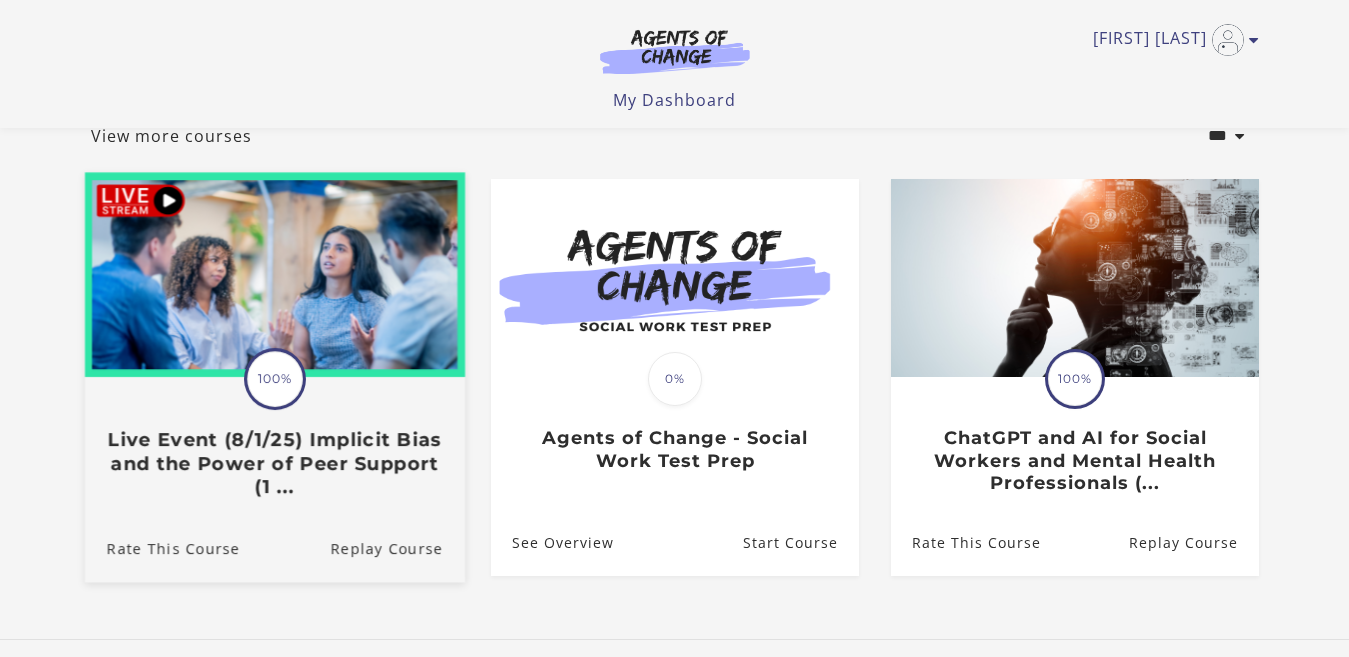 click on "Live Event (8/1/25) Implicit Bias and the Power of Peer Support (1 ..." at bounding box center (274, 463) 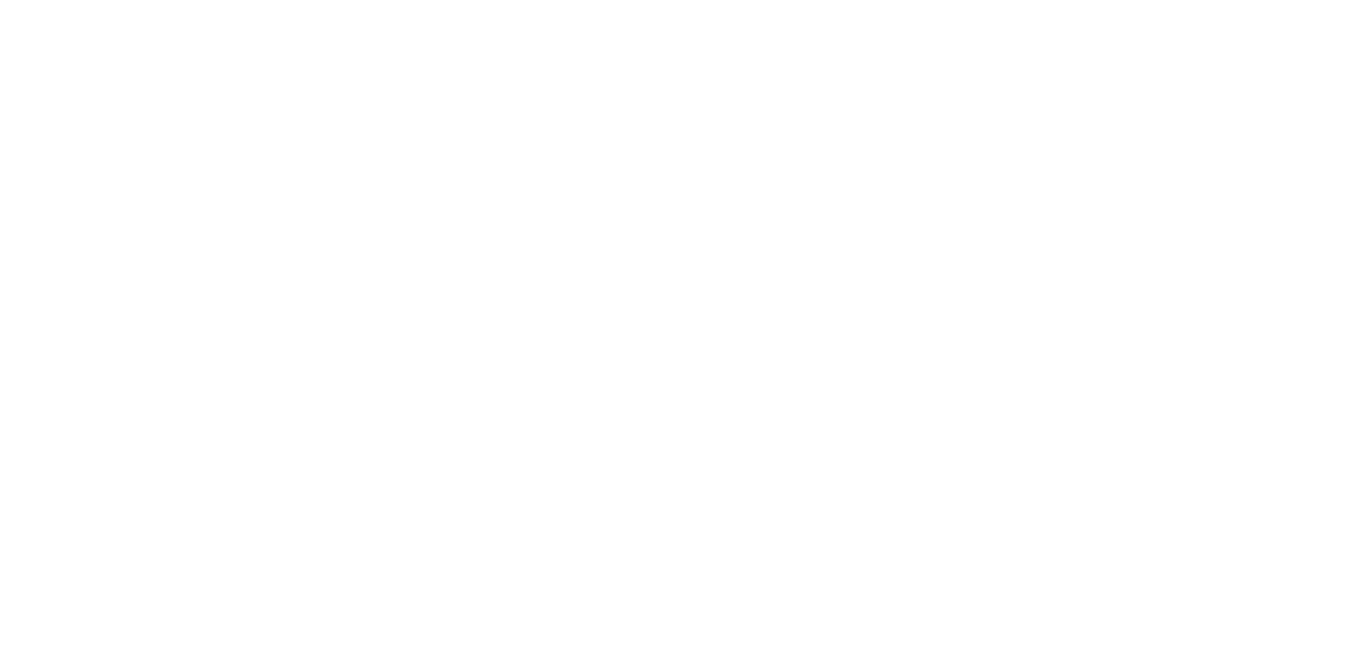 scroll, scrollTop: 0, scrollLeft: 0, axis: both 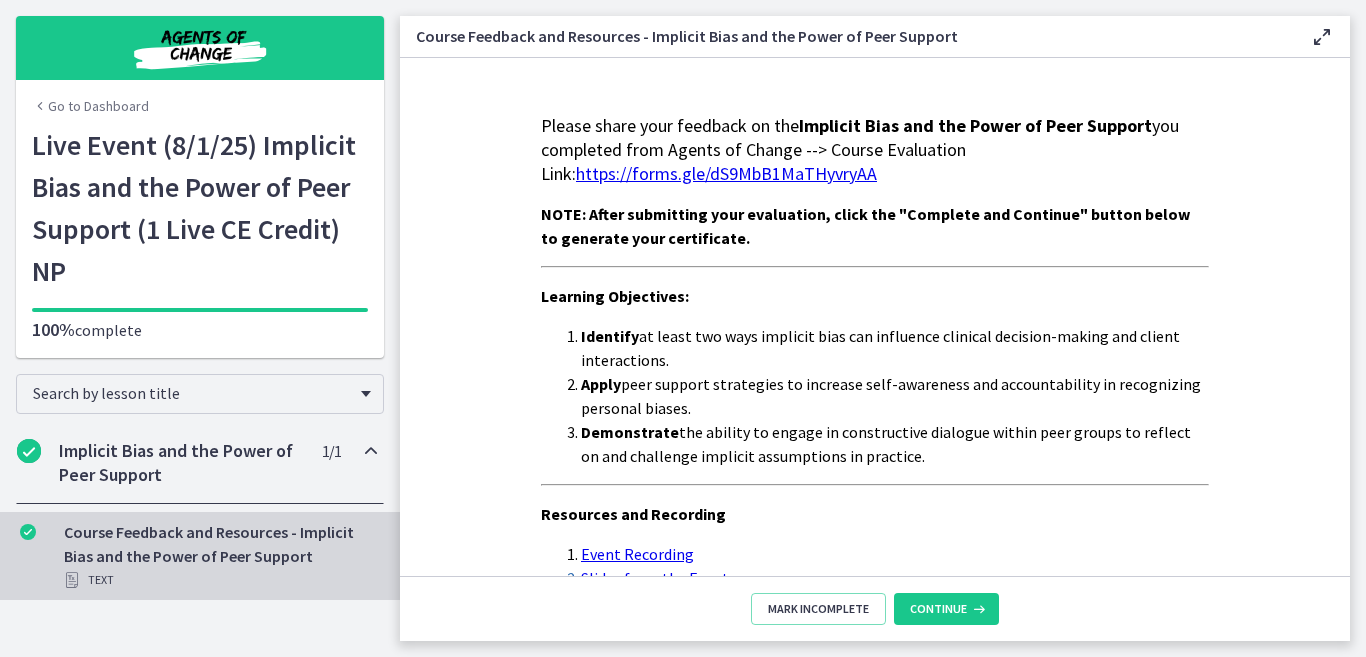 click on "https://forms.gle/dS9MbB1MaTHyvryAA" at bounding box center (726, 173) 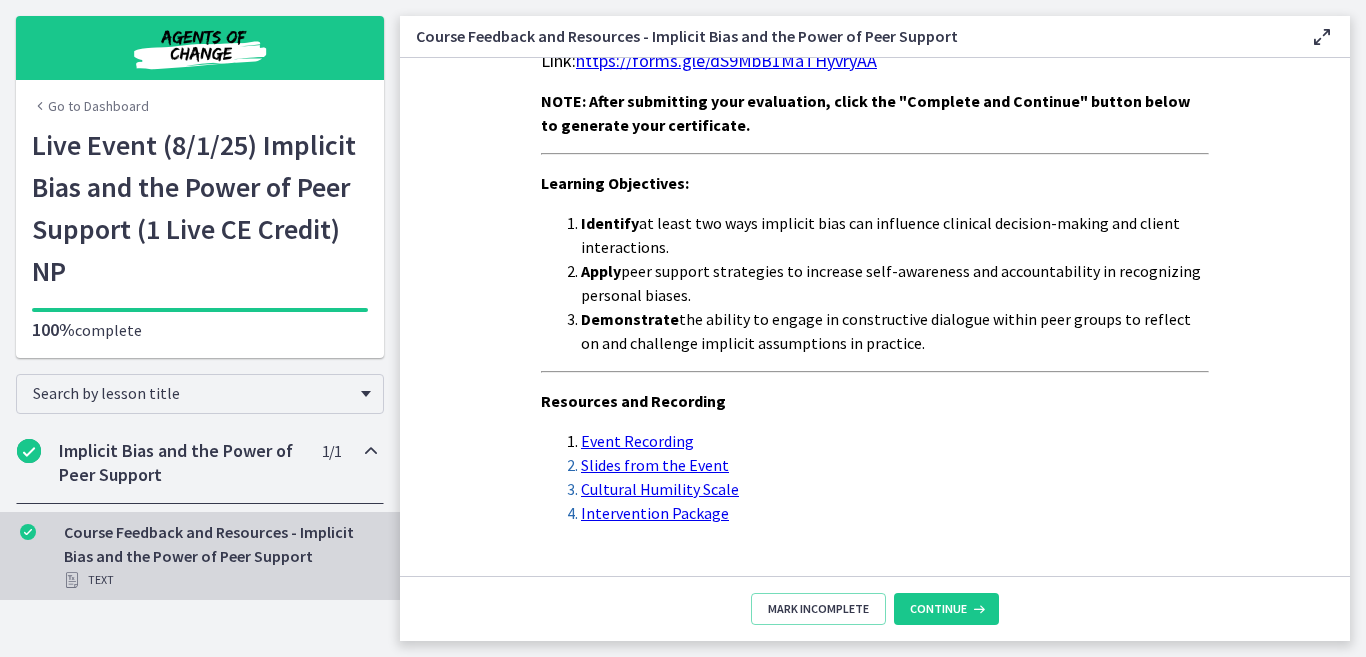 scroll, scrollTop: 158, scrollLeft: 0, axis: vertical 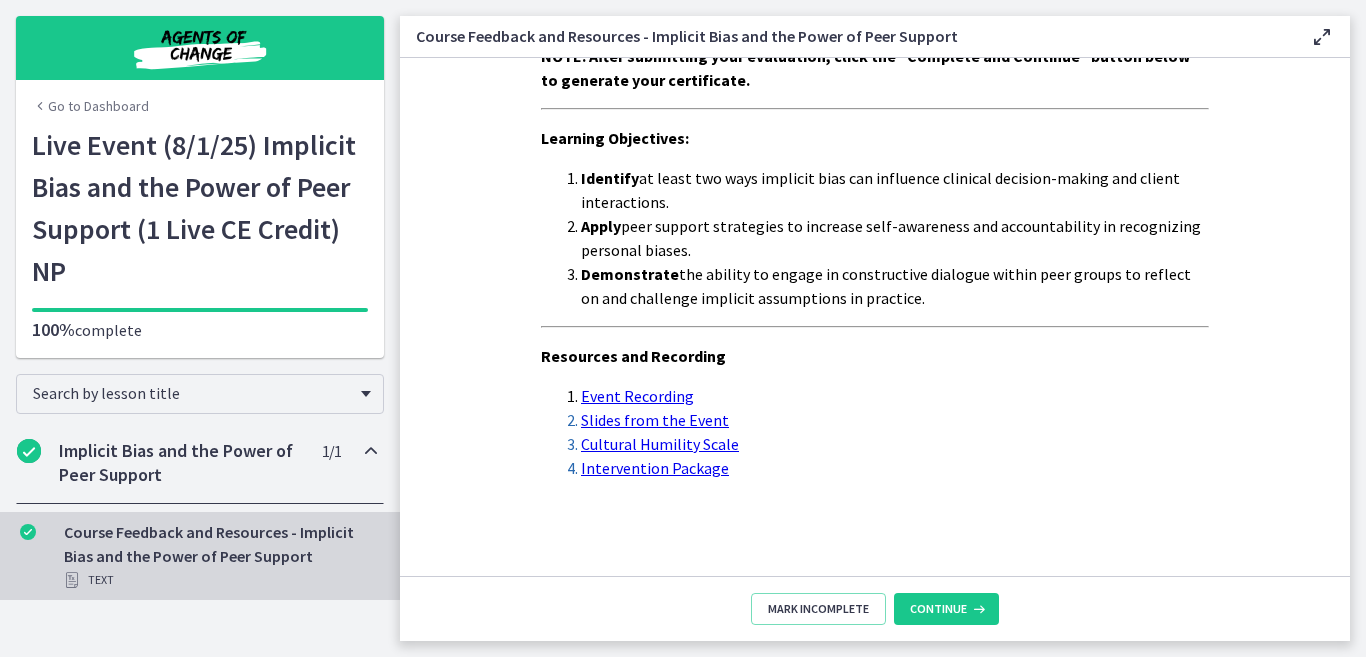 click on "Slides from the Event" at bounding box center [655, 420] 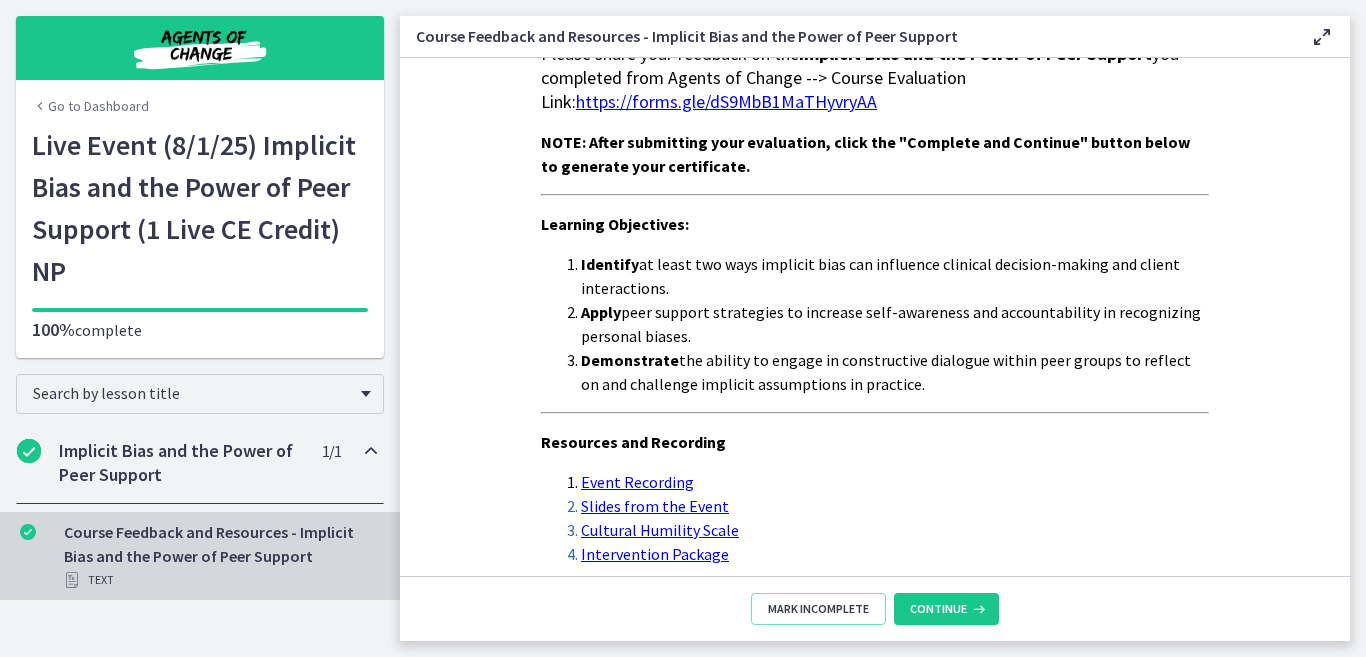scroll, scrollTop: 0, scrollLeft: 0, axis: both 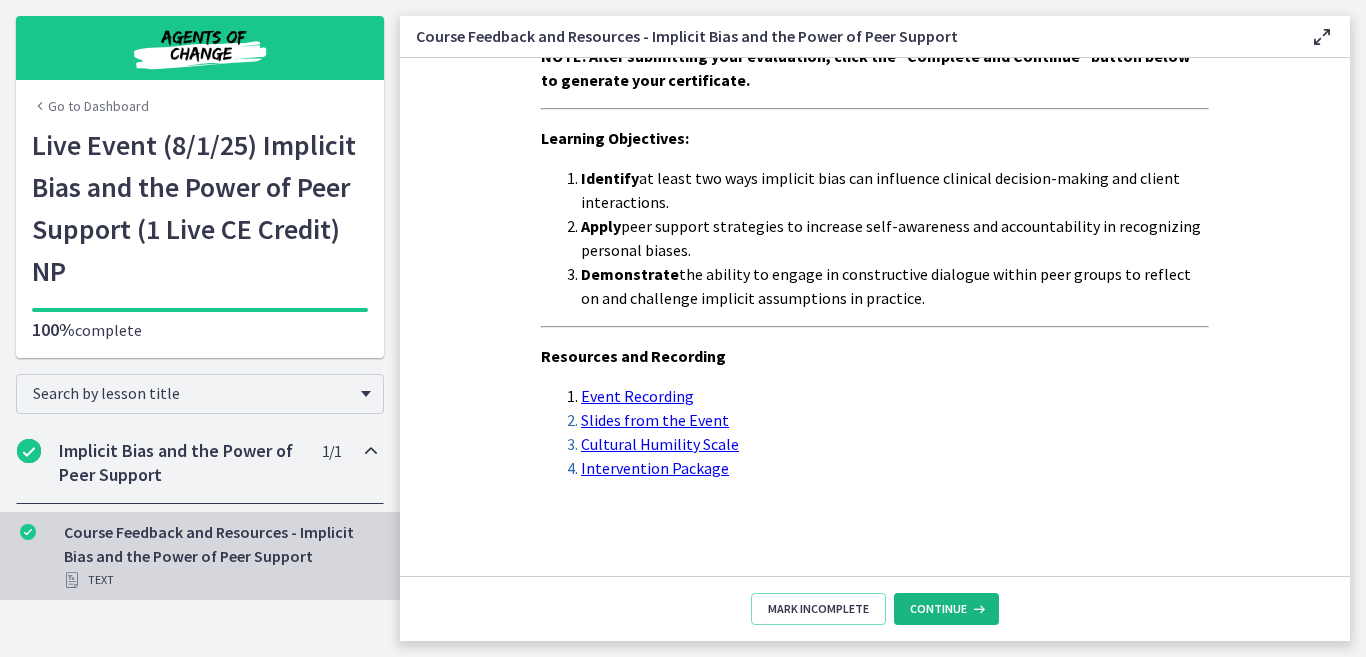 click on "Continue" at bounding box center [946, 609] 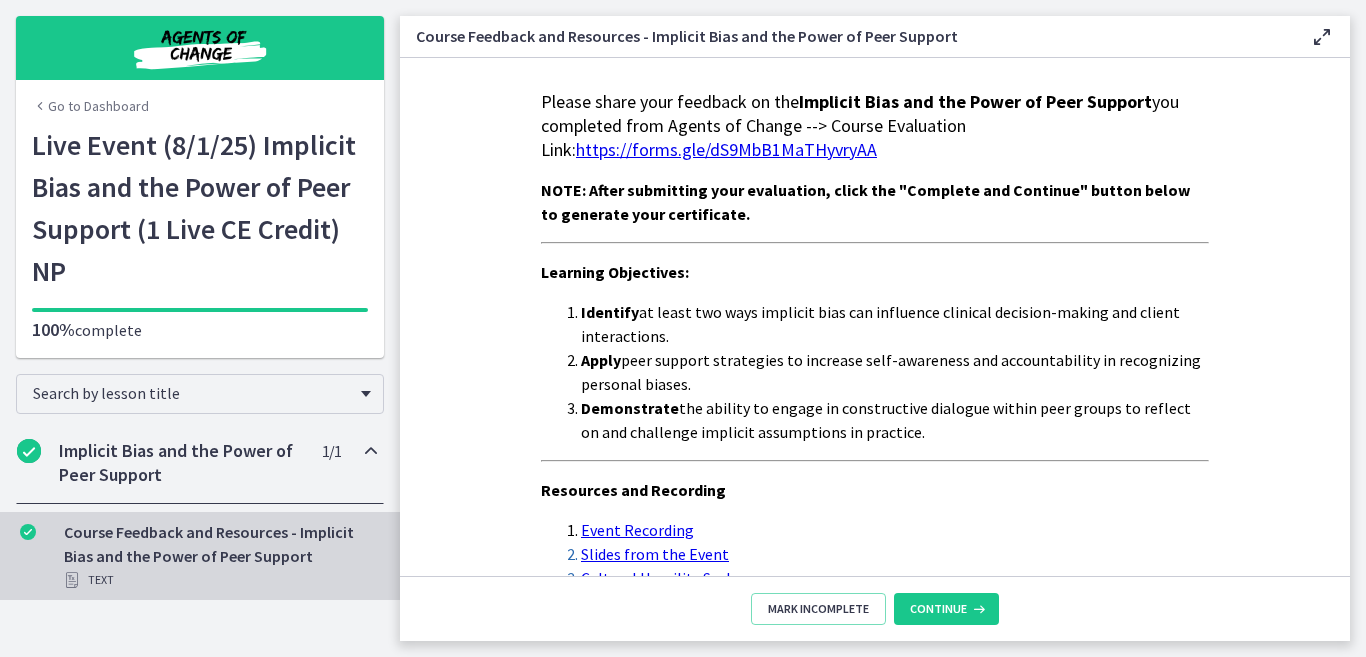 scroll, scrollTop: 27, scrollLeft: 0, axis: vertical 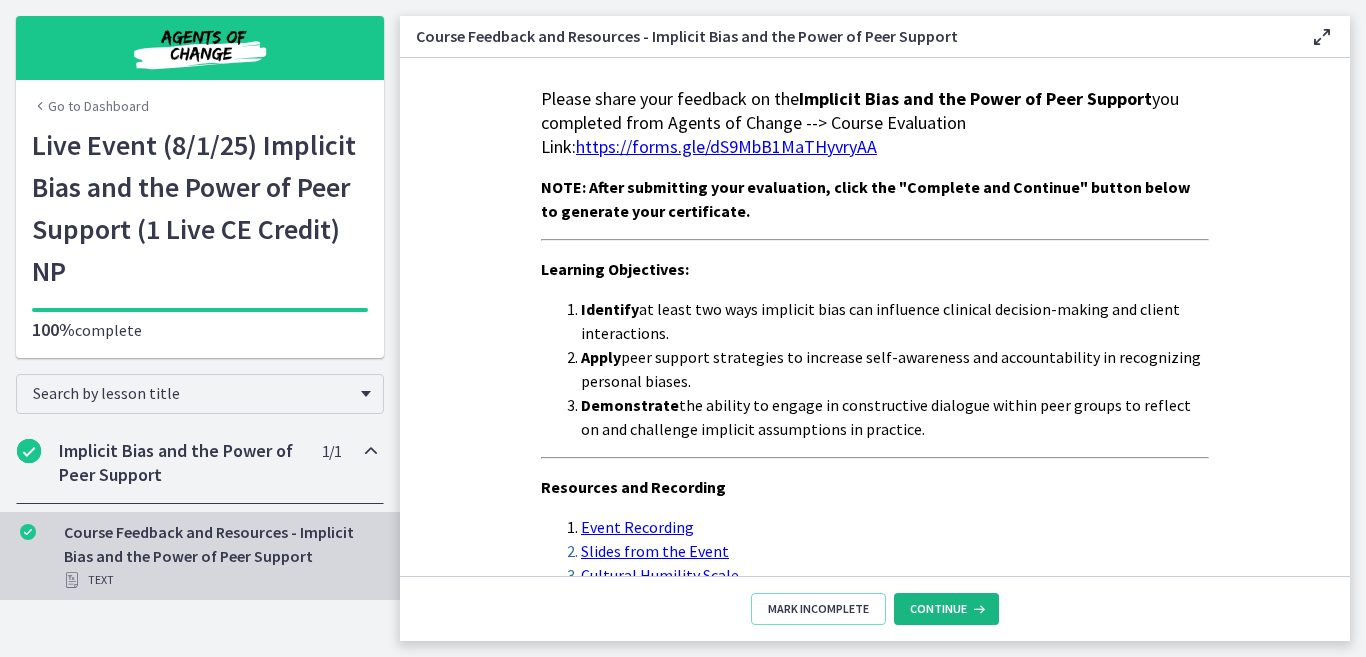 click on "Continue" at bounding box center (938, 609) 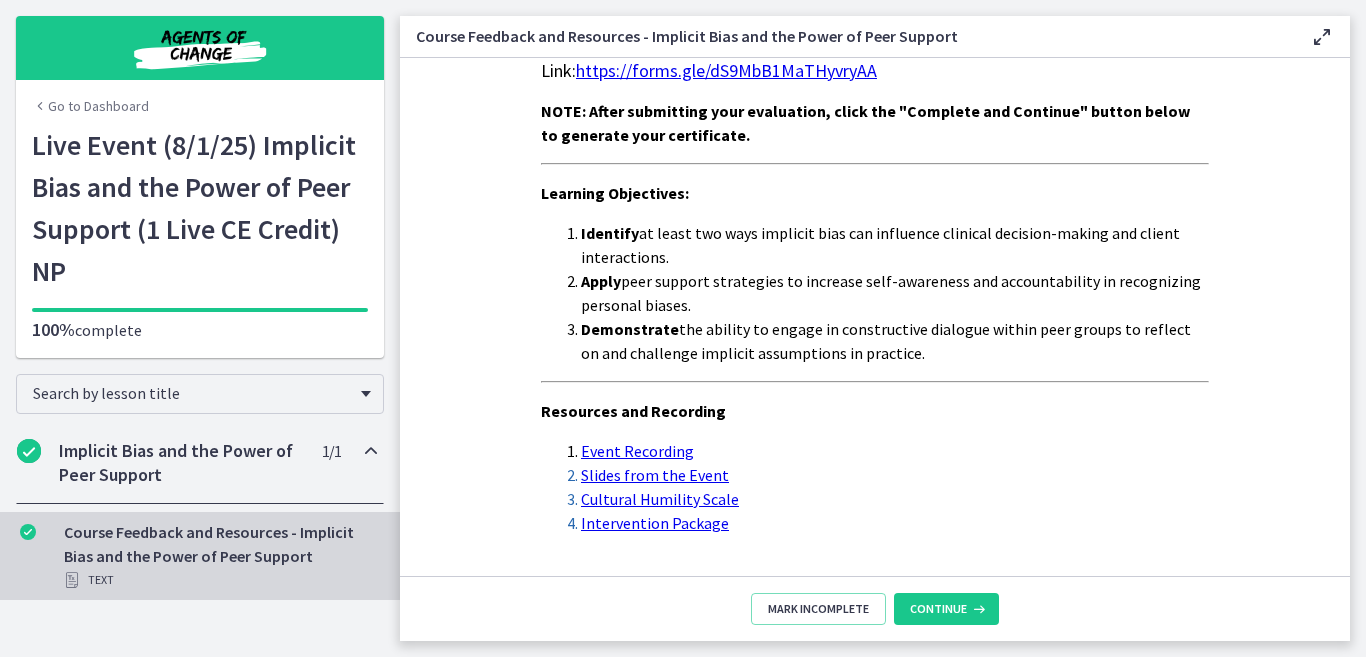 scroll, scrollTop: 0, scrollLeft: 0, axis: both 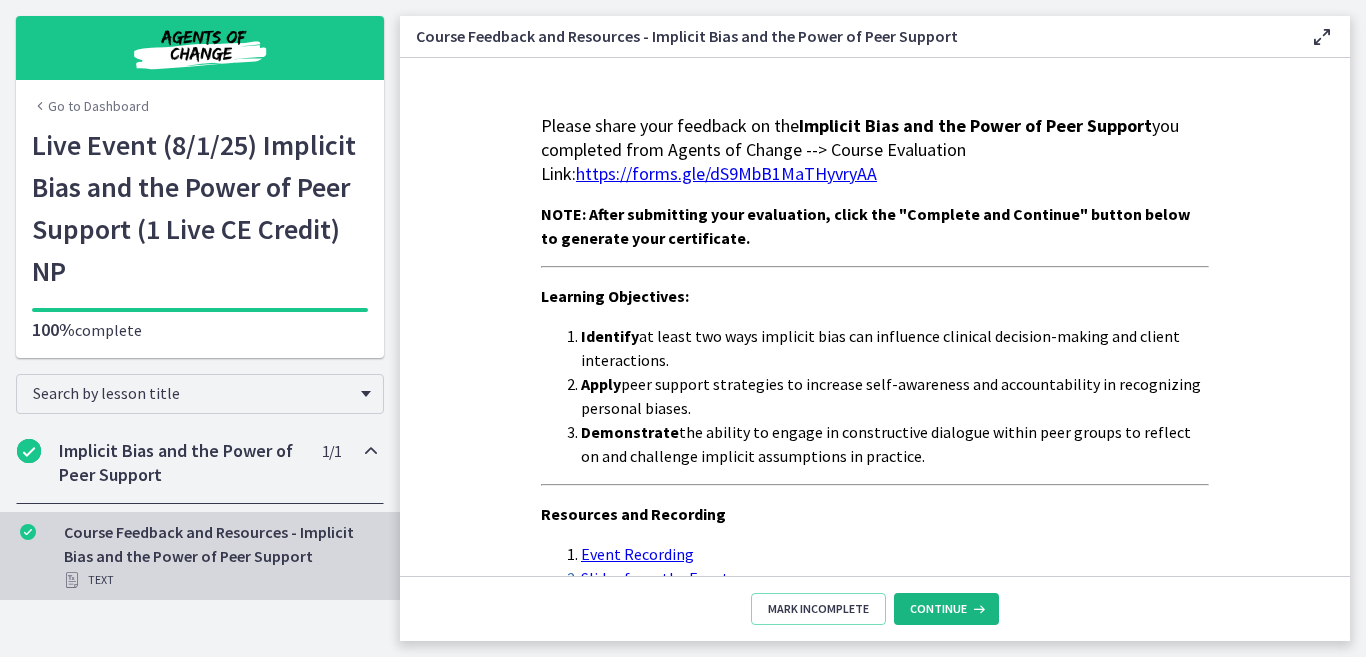 click at bounding box center (977, 609) 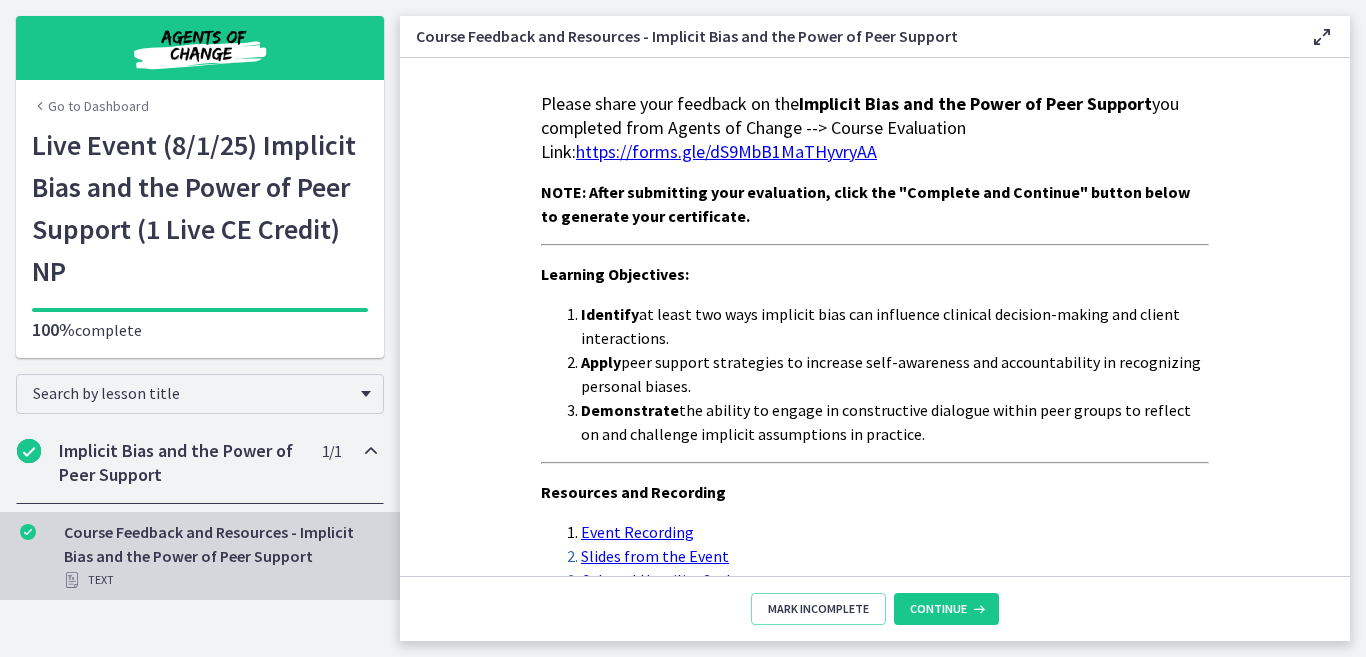 scroll, scrollTop: 0, scrollLeft: 0, axis: both 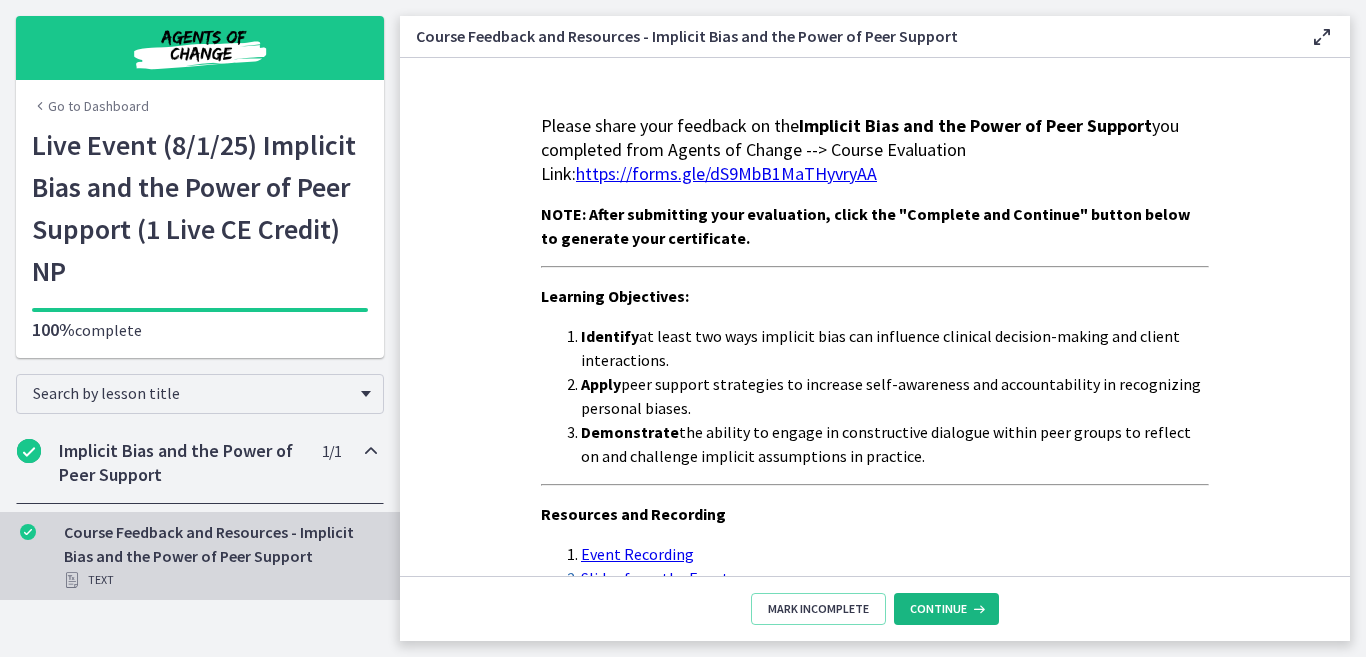 click on "Continue" at bounding box center [938, 609] 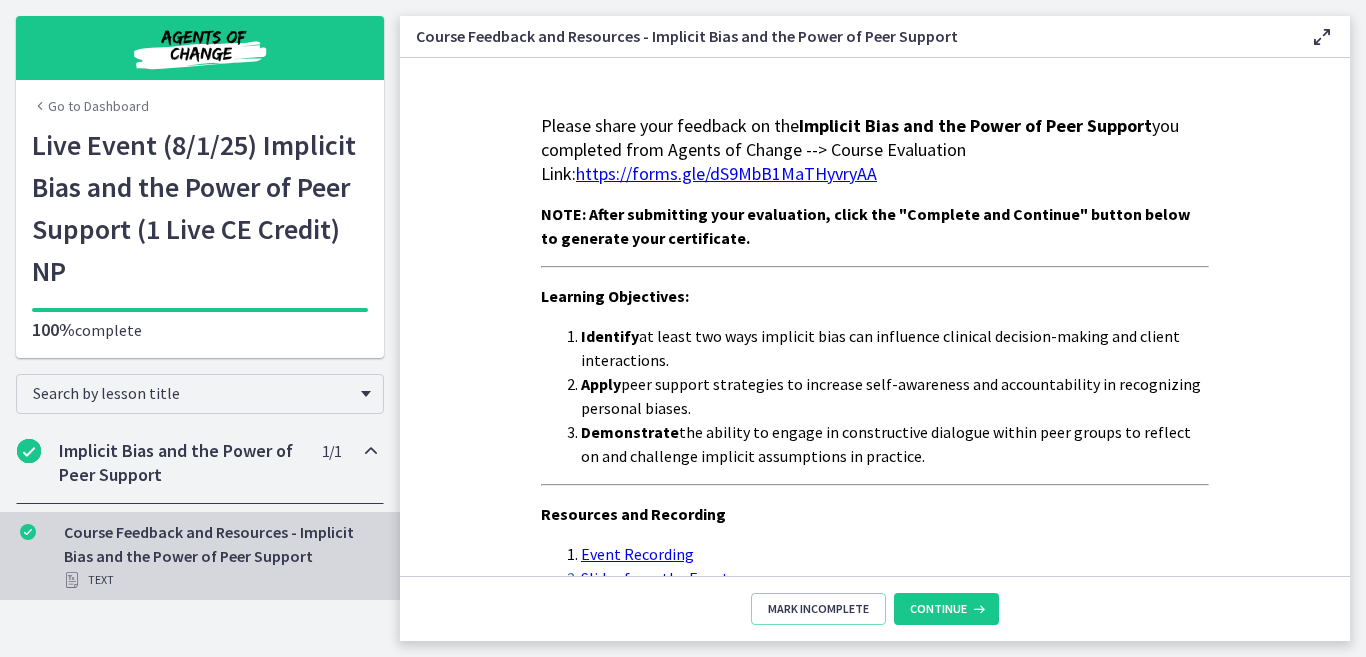 drag, startPoint x: 961, startPoint y: 603, endPoint x: 896, endPoint y: 525, distance: 101.53325 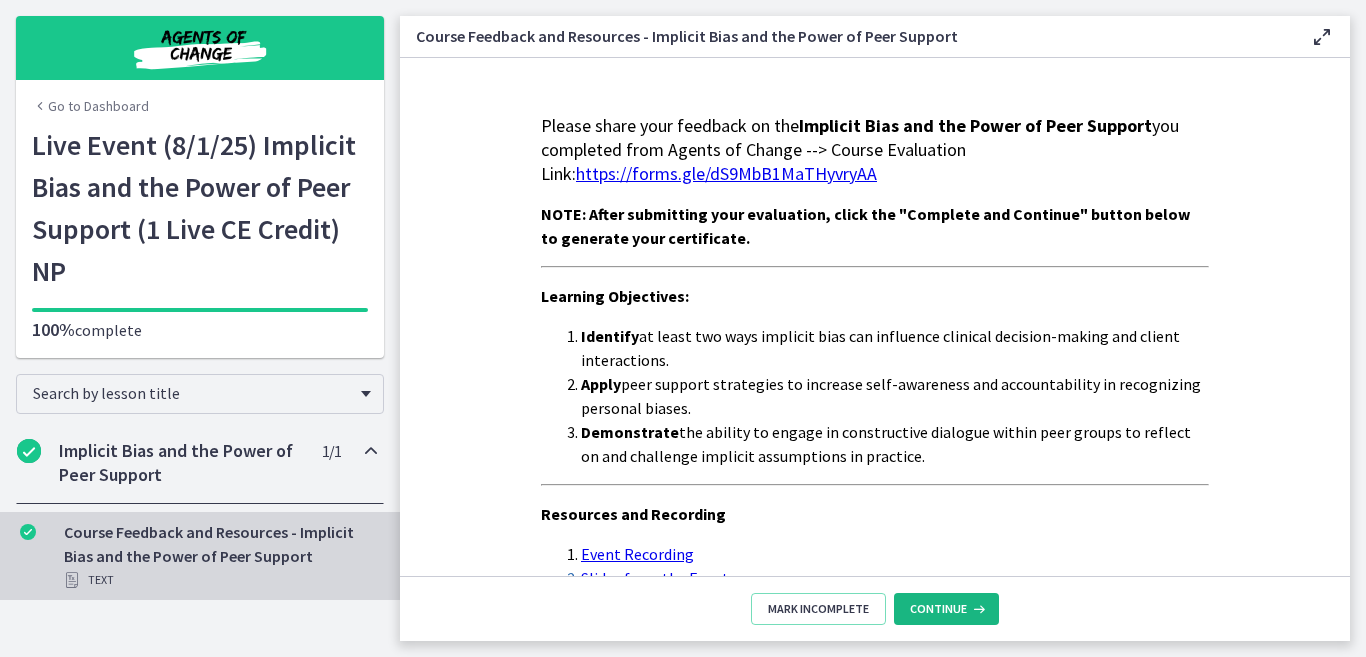 click at bounding box center (977, 609) 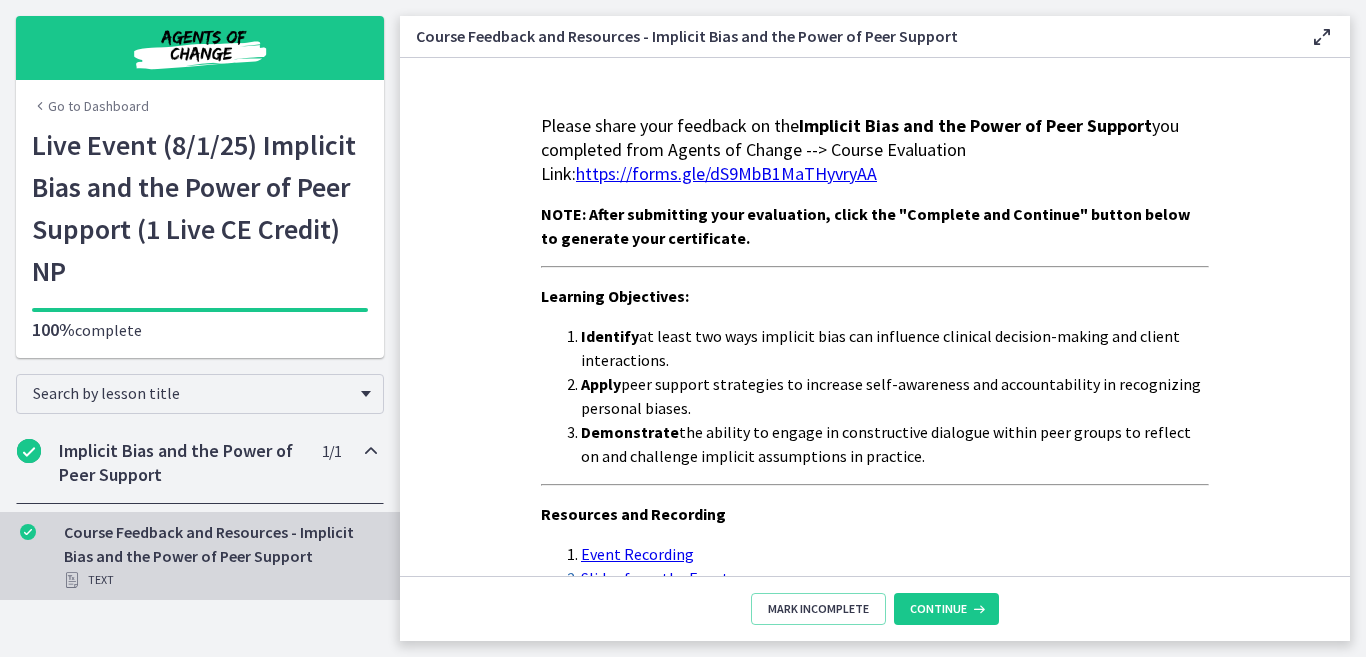 drag, startPoint x: 966, startPoint y: 596, endPoint x: 928, endPoint y: 552, distance: 58.137768 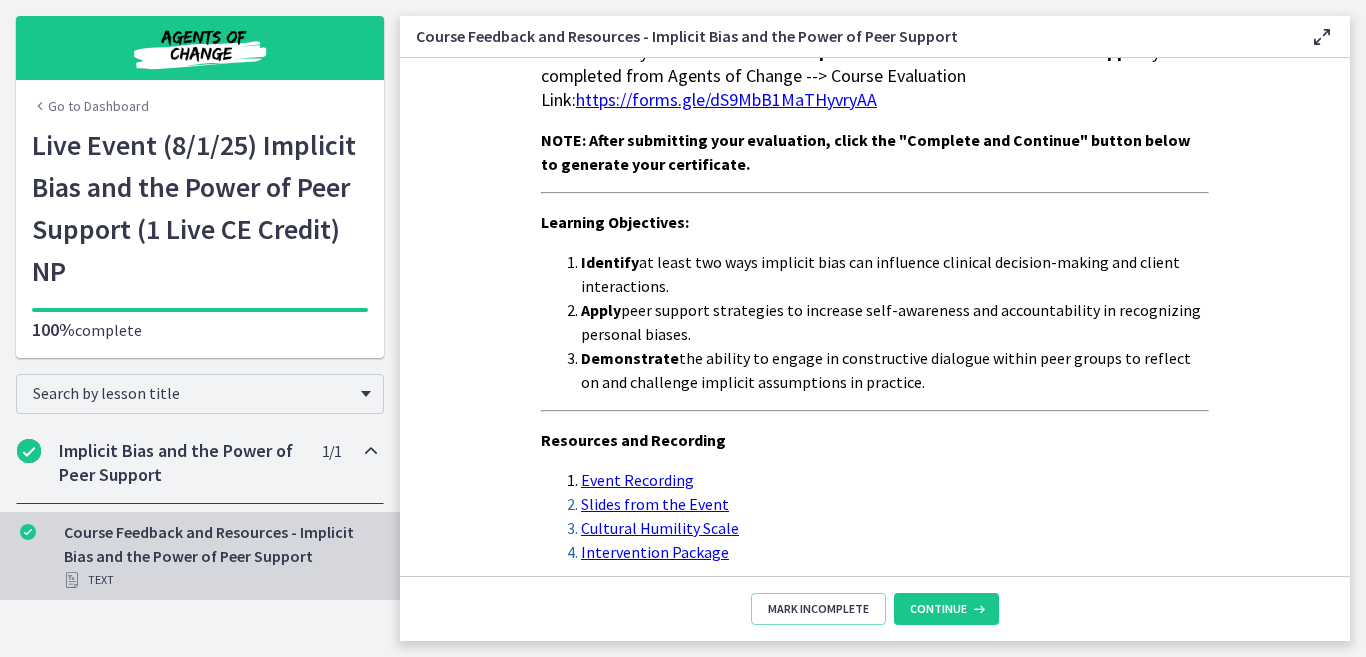 scroll, scrollTop: 79, scrollLeft: 0, axis: vertical 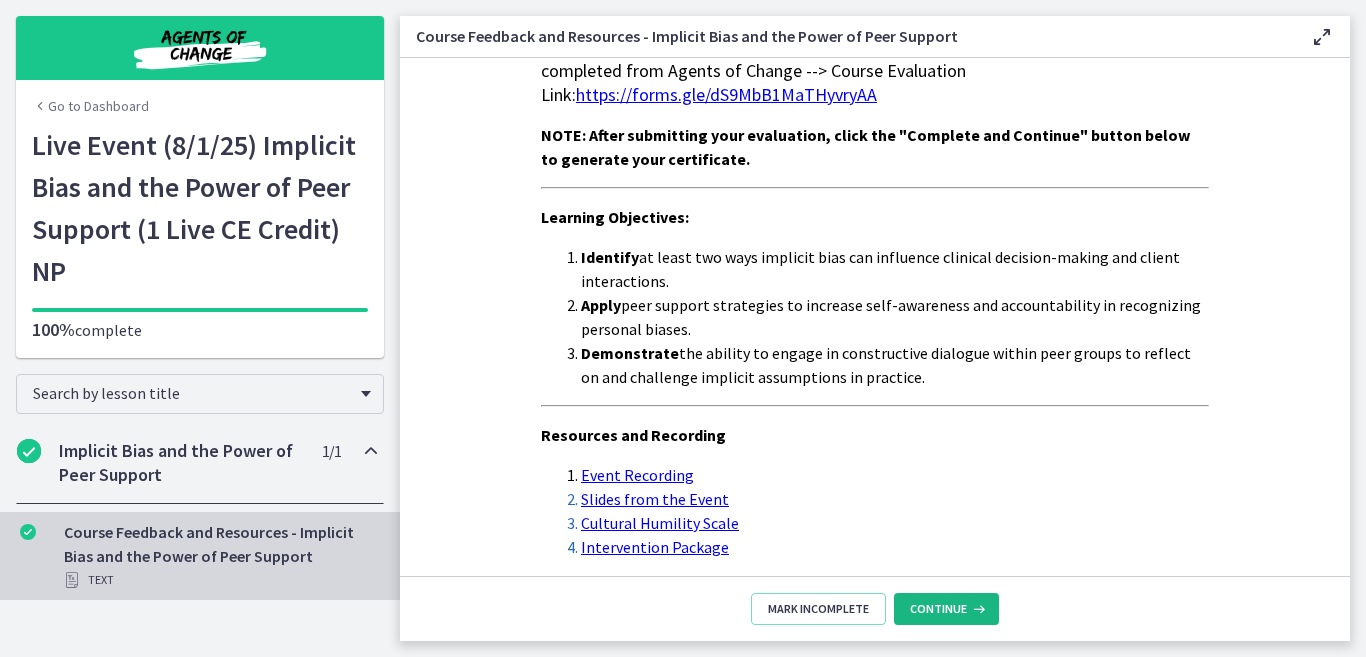 click on "Continue" at bounding box center [938, 609] 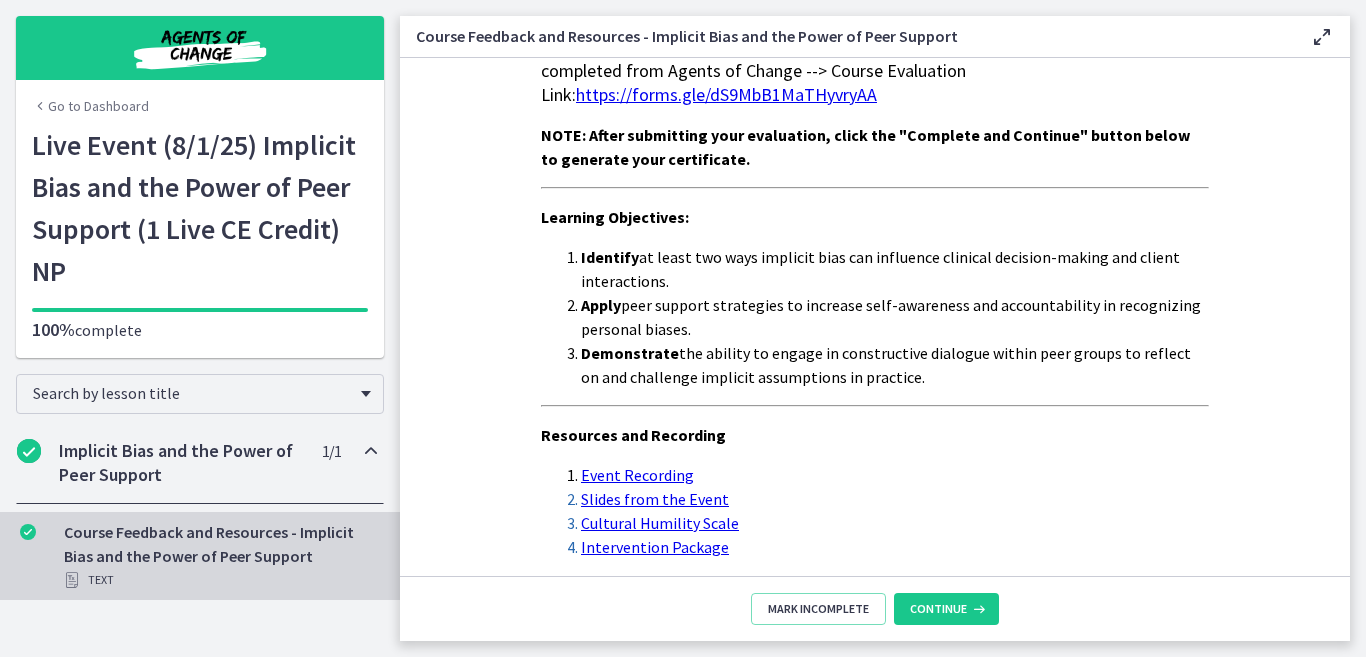 scroll, scrollTop: 0, scrollLeft: 0, axis: both 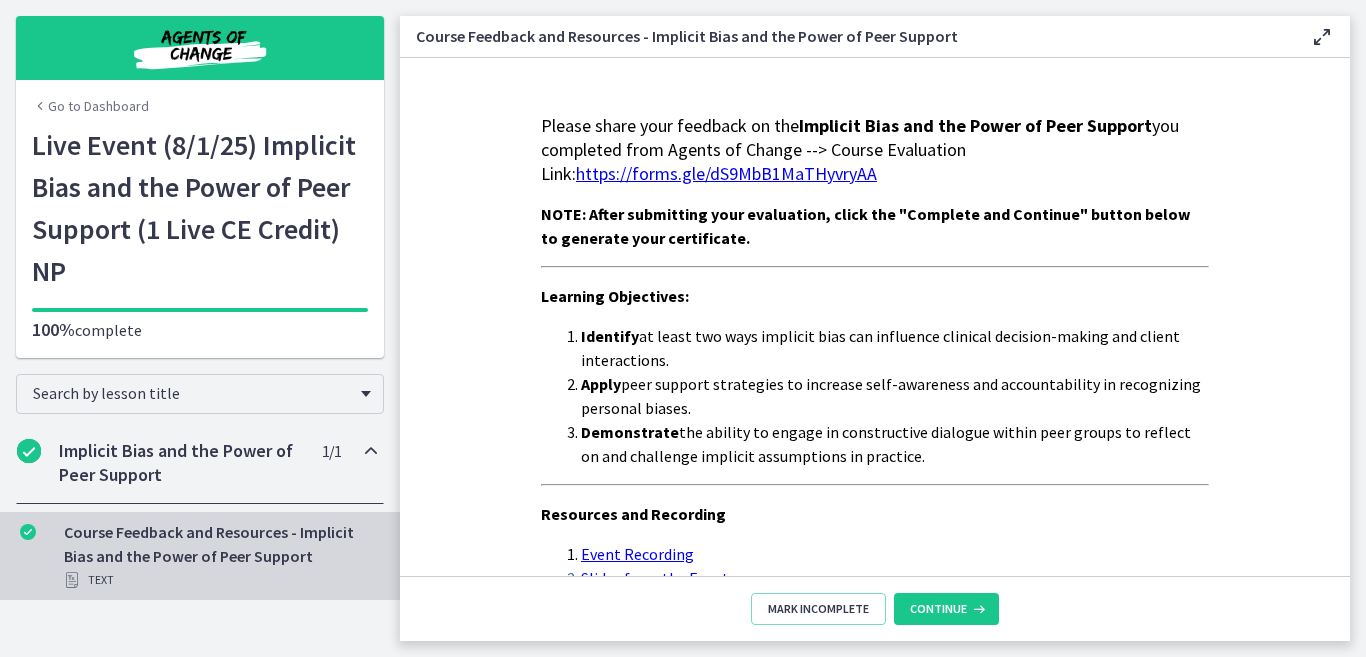 click on "Go to Dashboard" at bounding box center [90, 106] 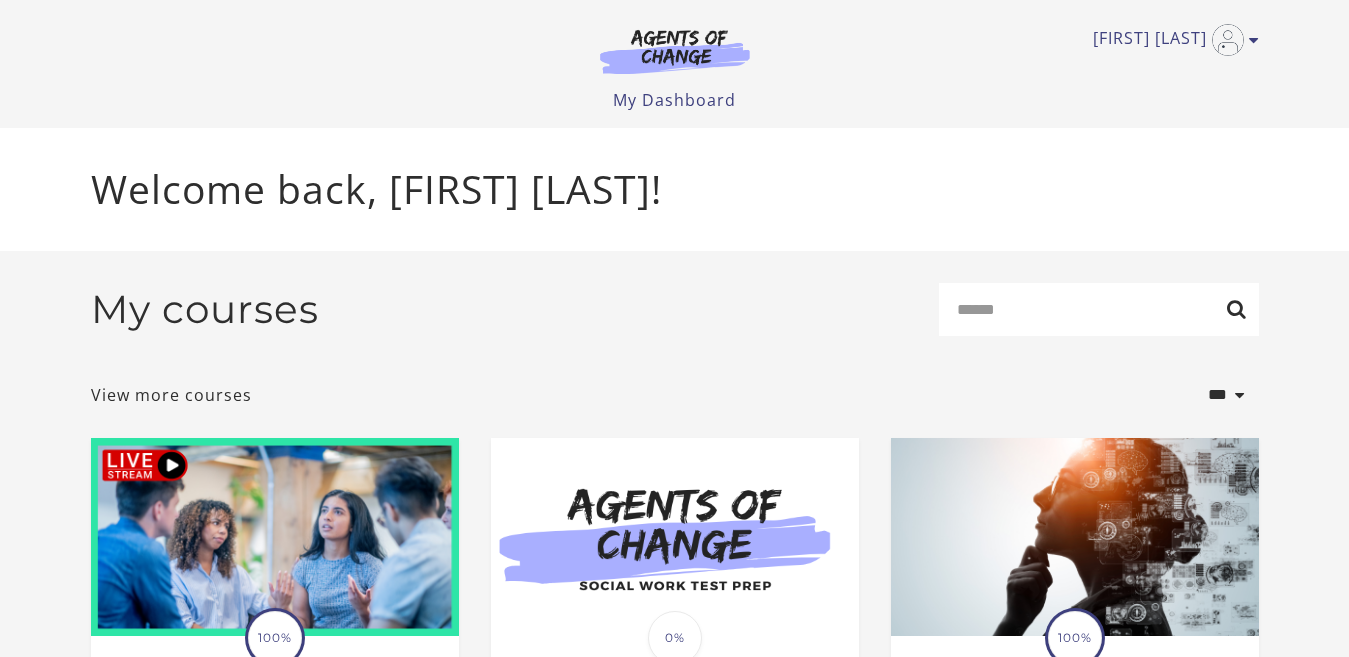 scroll, scrollTop: 0, scrollLeft: 0, axis: both 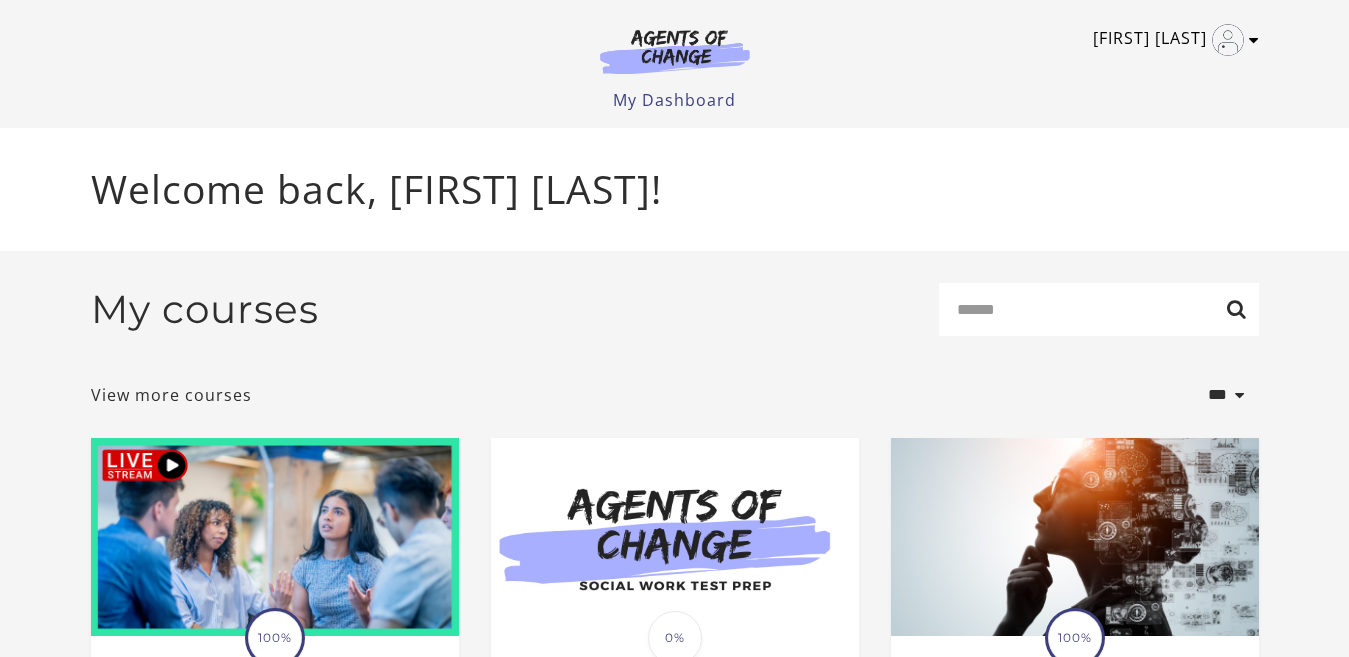 click at bounding box center [1228, 40] 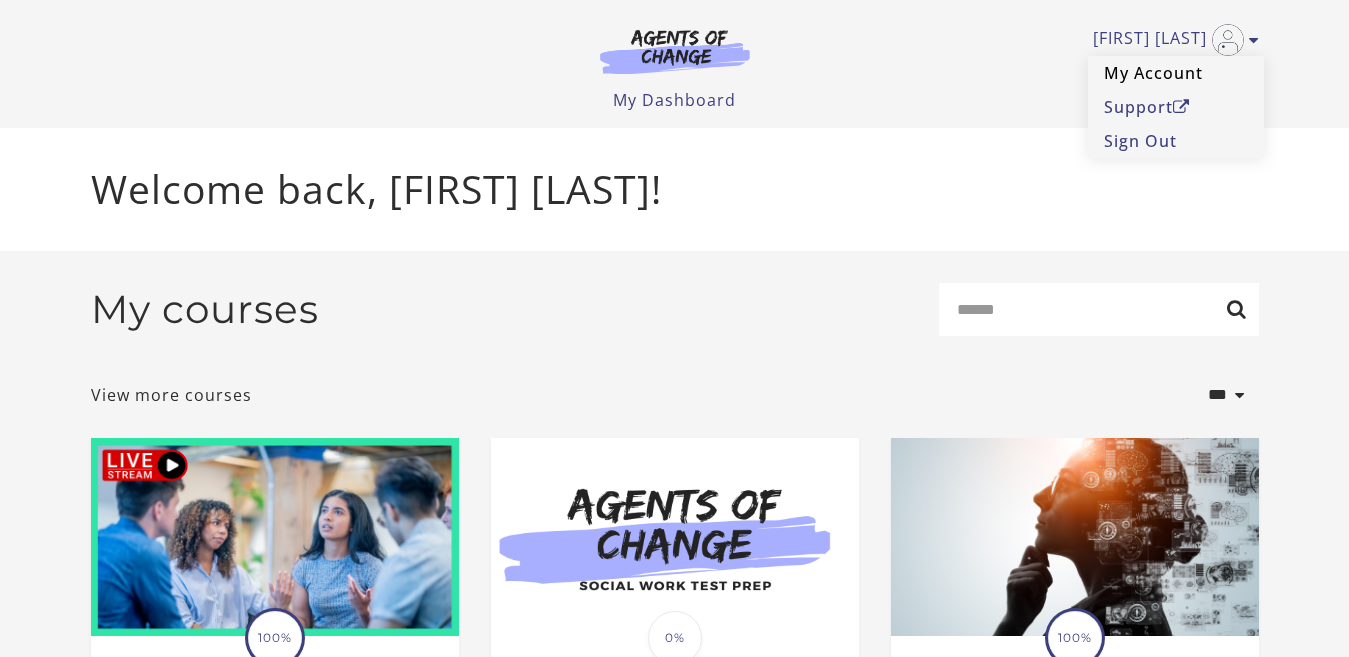 click on "My Account" at bounding box center (1176, 73) 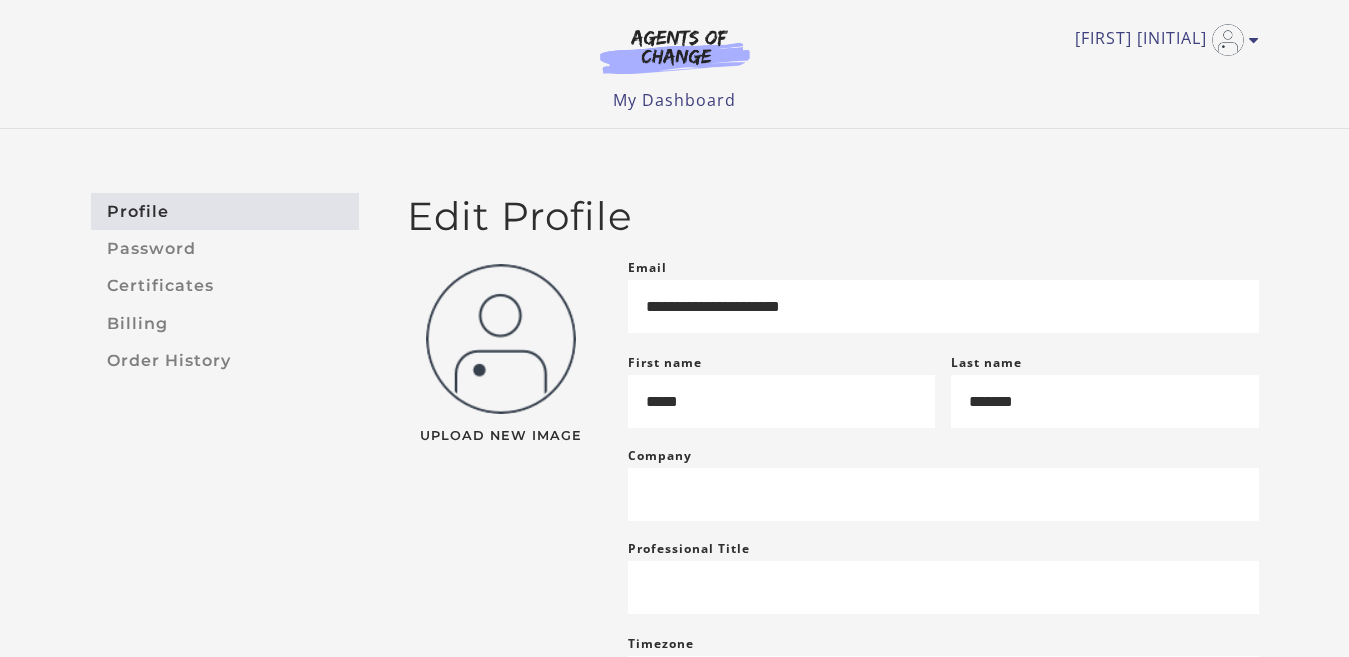 scroll, scrollTop: 0, scrollLeft: 0, axis: both 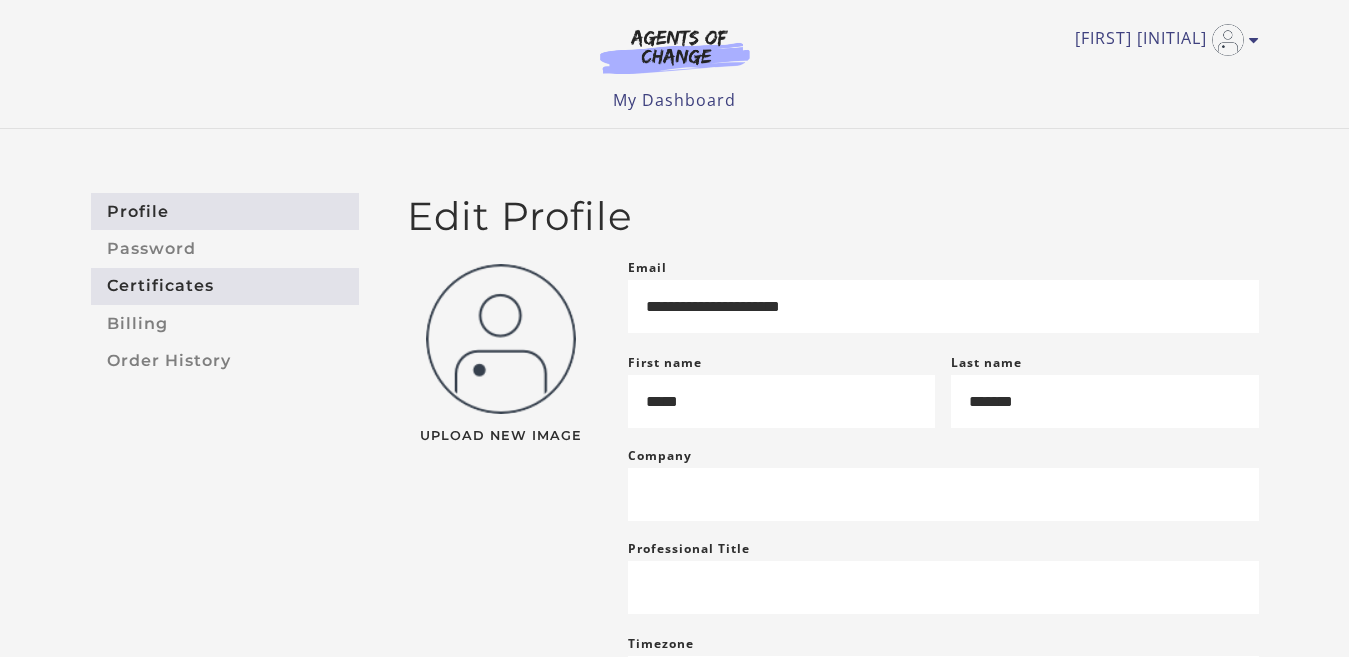click on "Certificates" at bounding box center (225, 286) 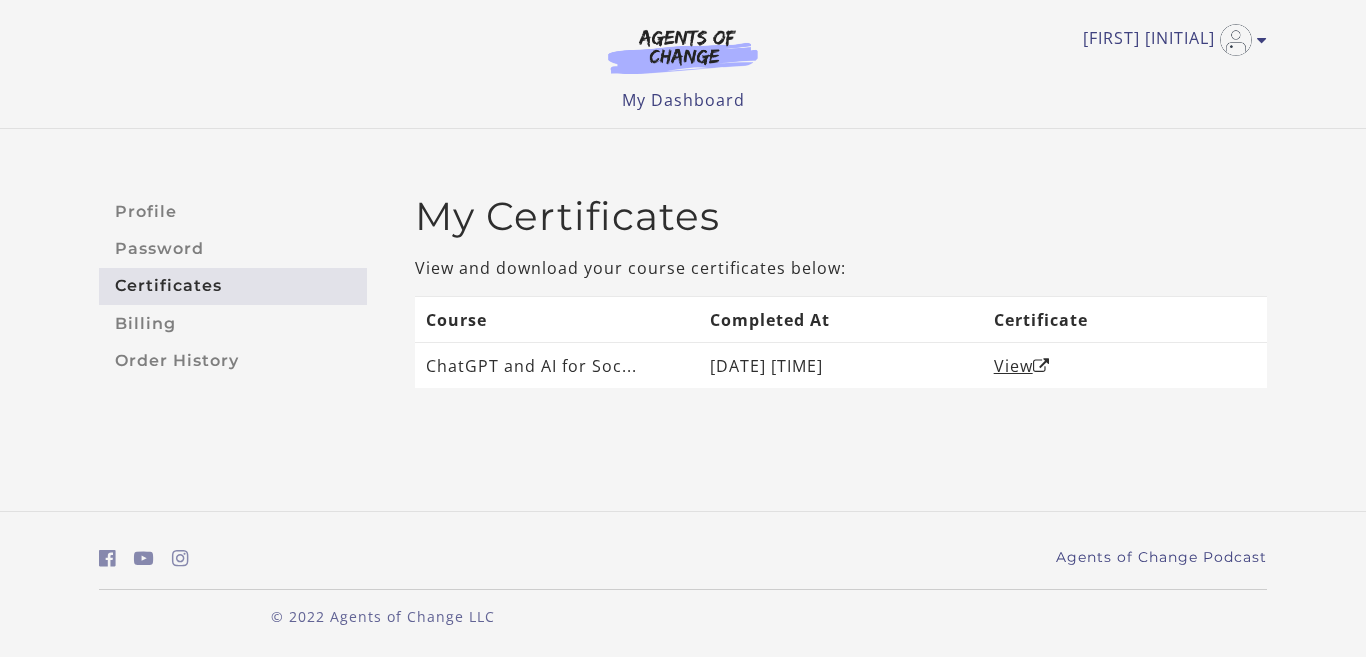 scroll, scrollTop: 0, scrollLeft: 0, axis: both 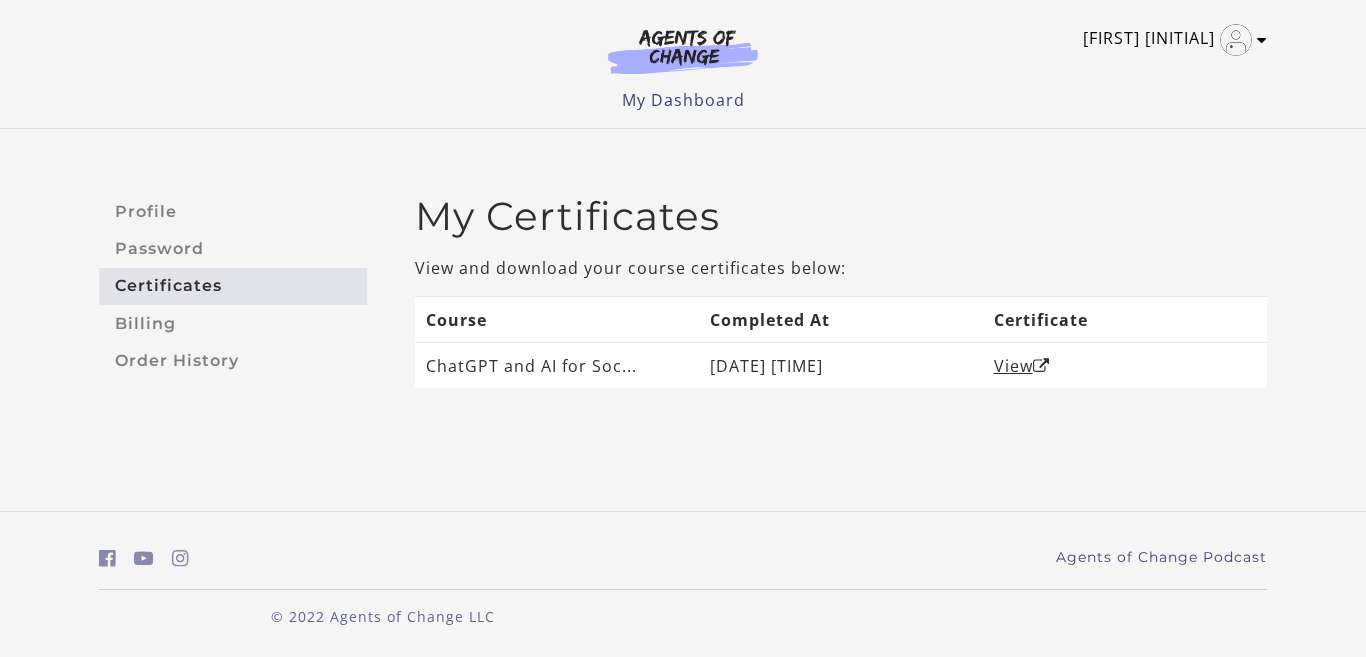 click at bounding box center (1262, 40) 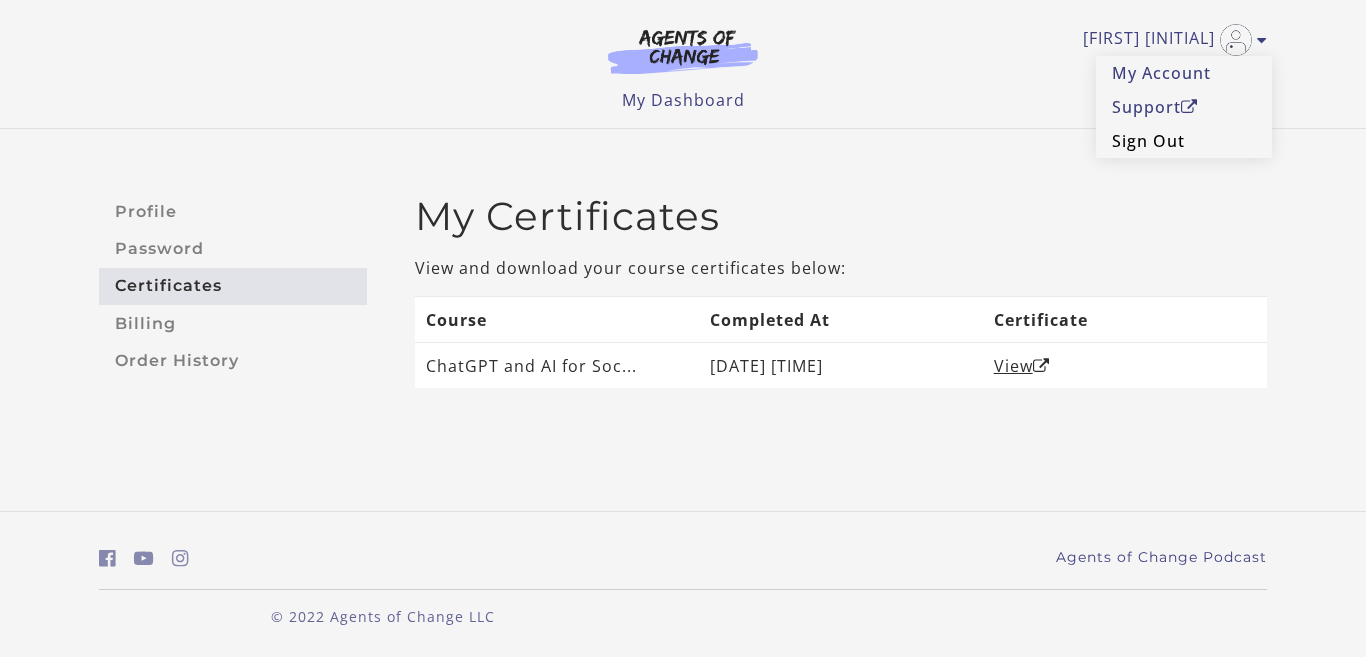 click on "Sign Out" at bounding box center (1184, 141) 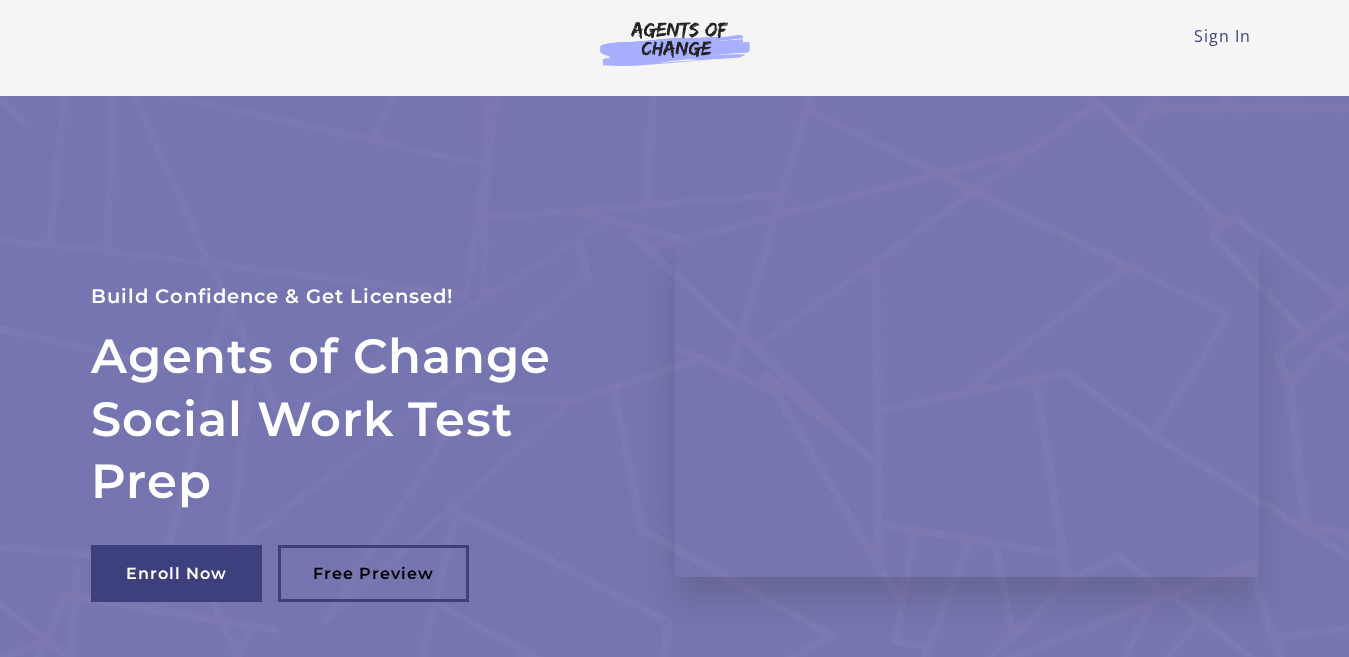 scroll, scrollTop: 0, scrollLeft: 0, axis: both 